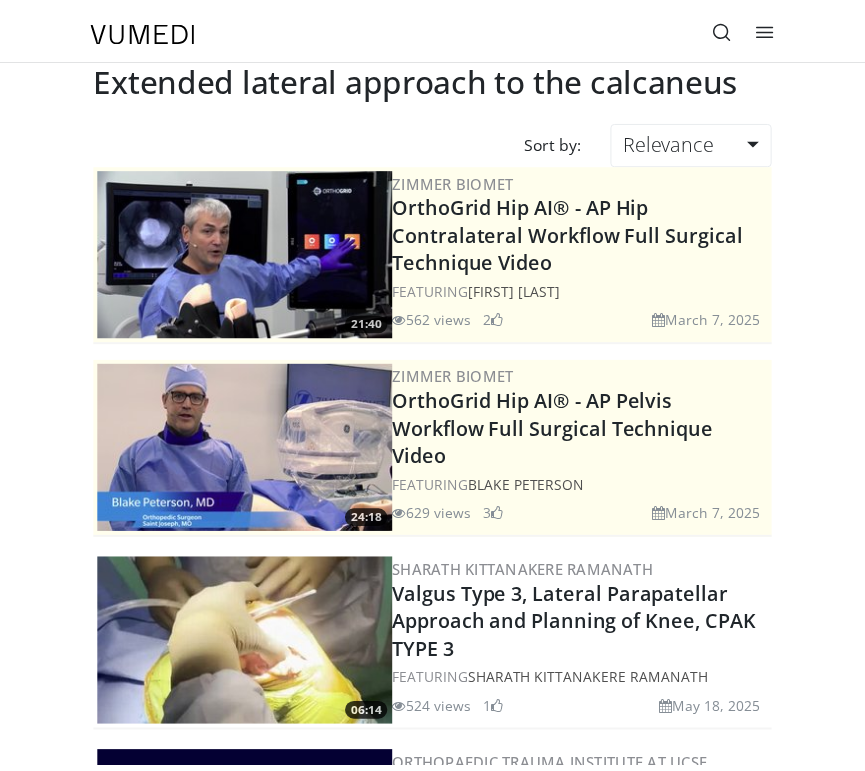 scroll, scrollTop: 731, scrollLeft: 0, axis: vertical 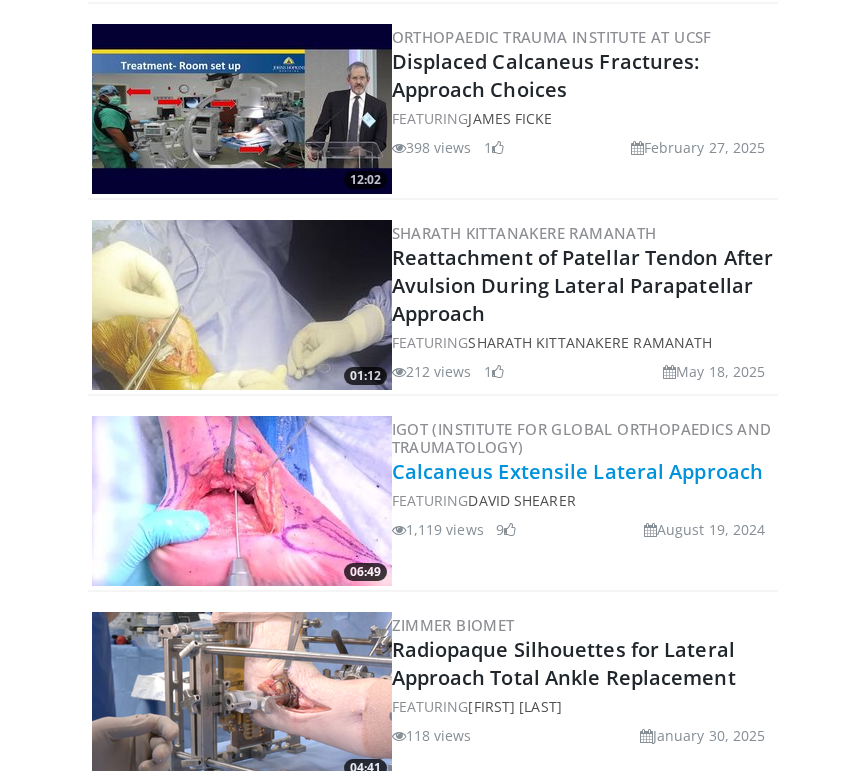click on "Calcaneus Extensile Lateral Approach" at bounding box center (578, 471) 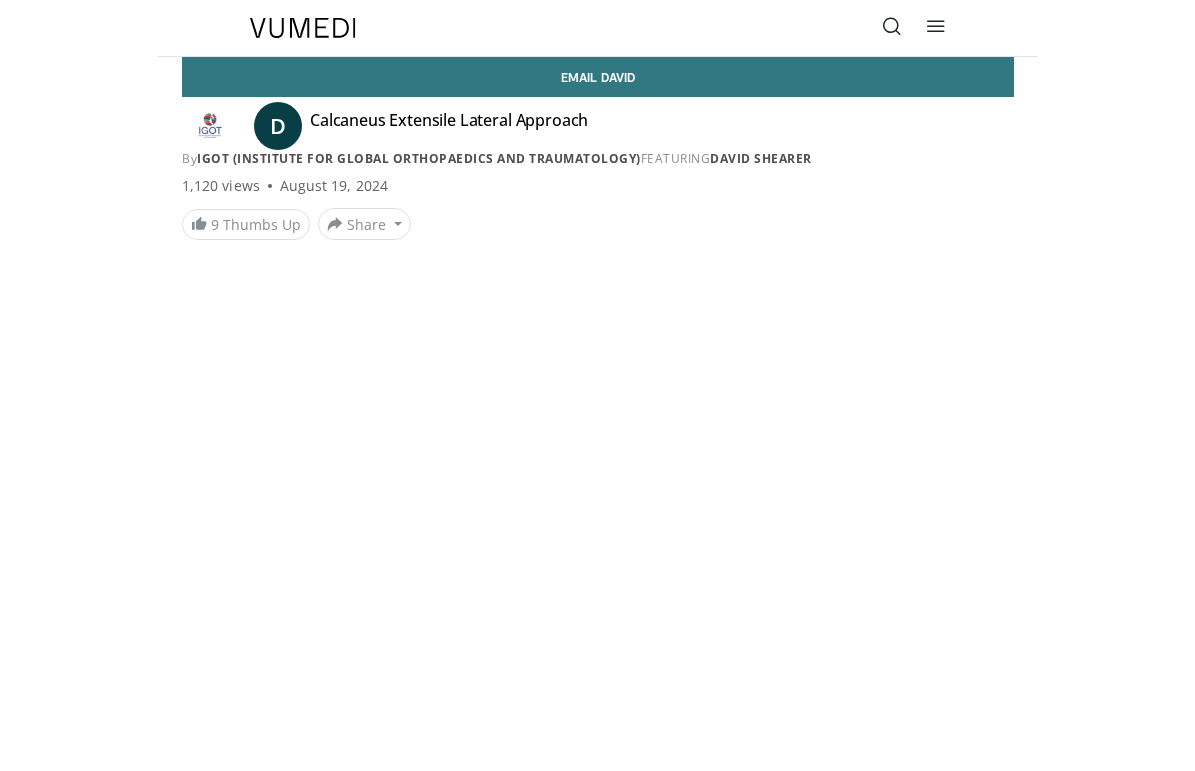 scroll, scrollTop: 0, scrollLeft: 0, axis: both 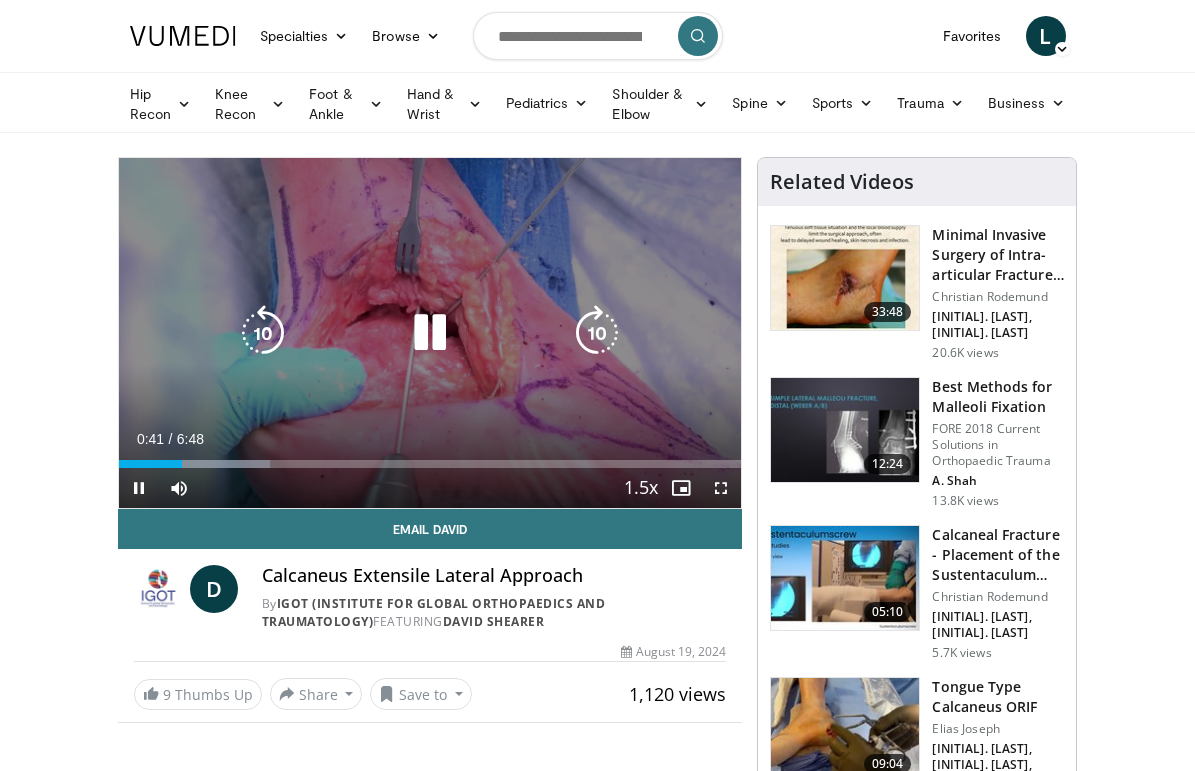 click at bounding box center [430, 333] 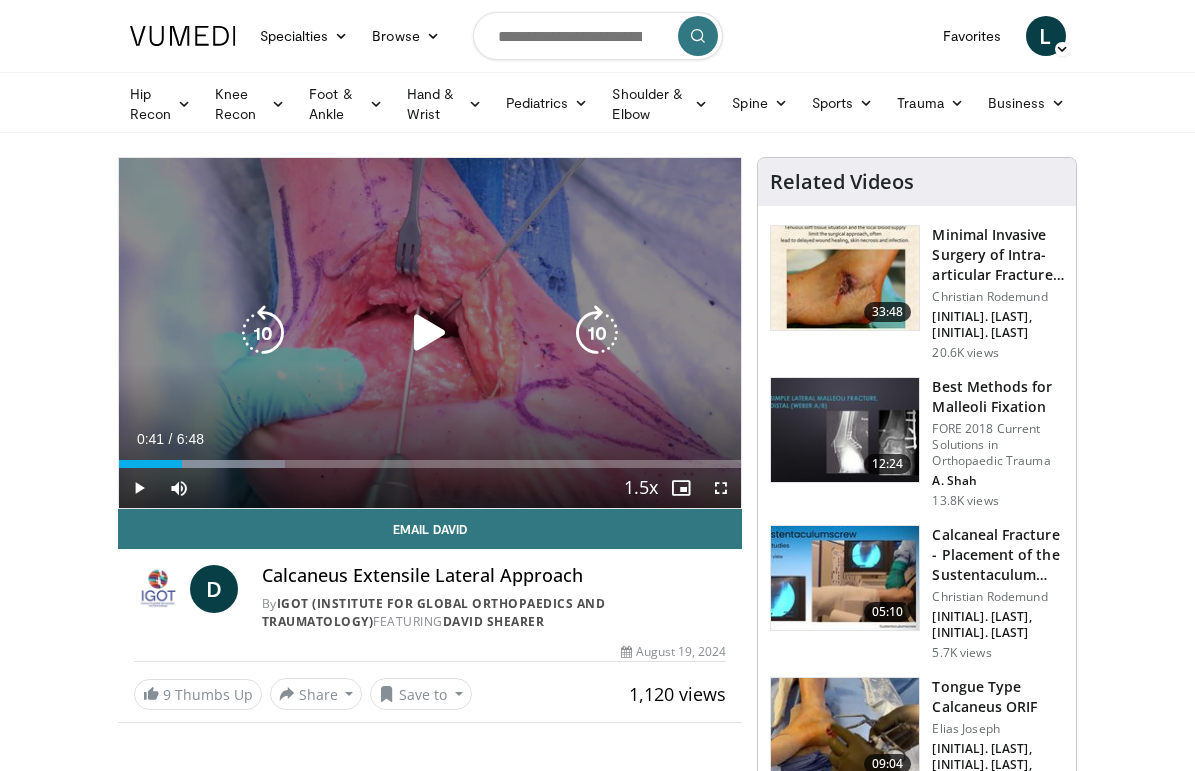 click at bounding box center (430, 333) 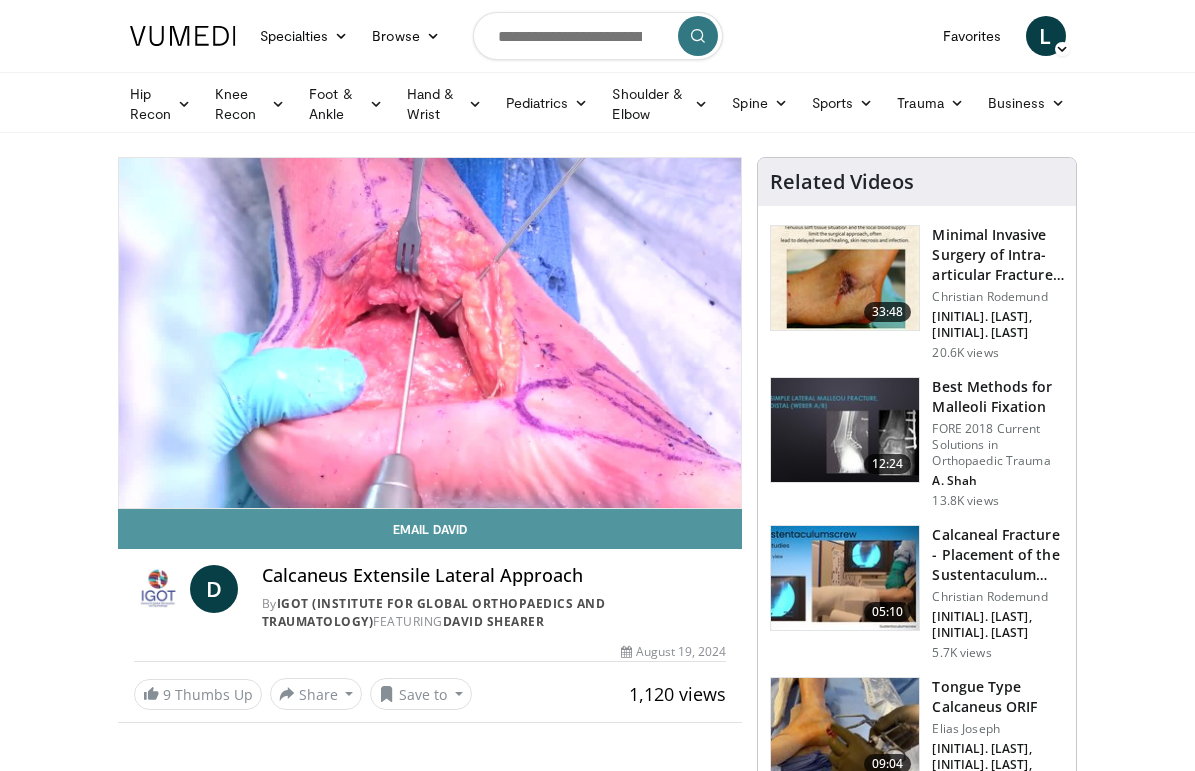 type 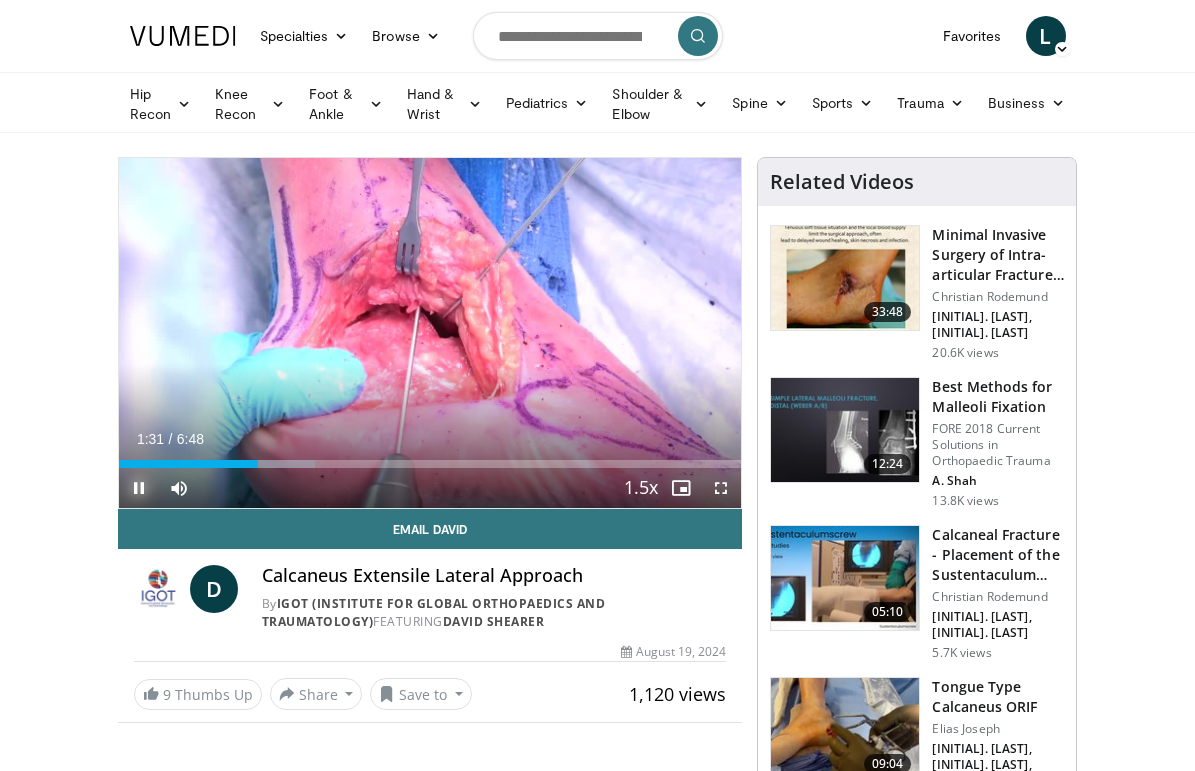 click at bounding box center [139, 488] 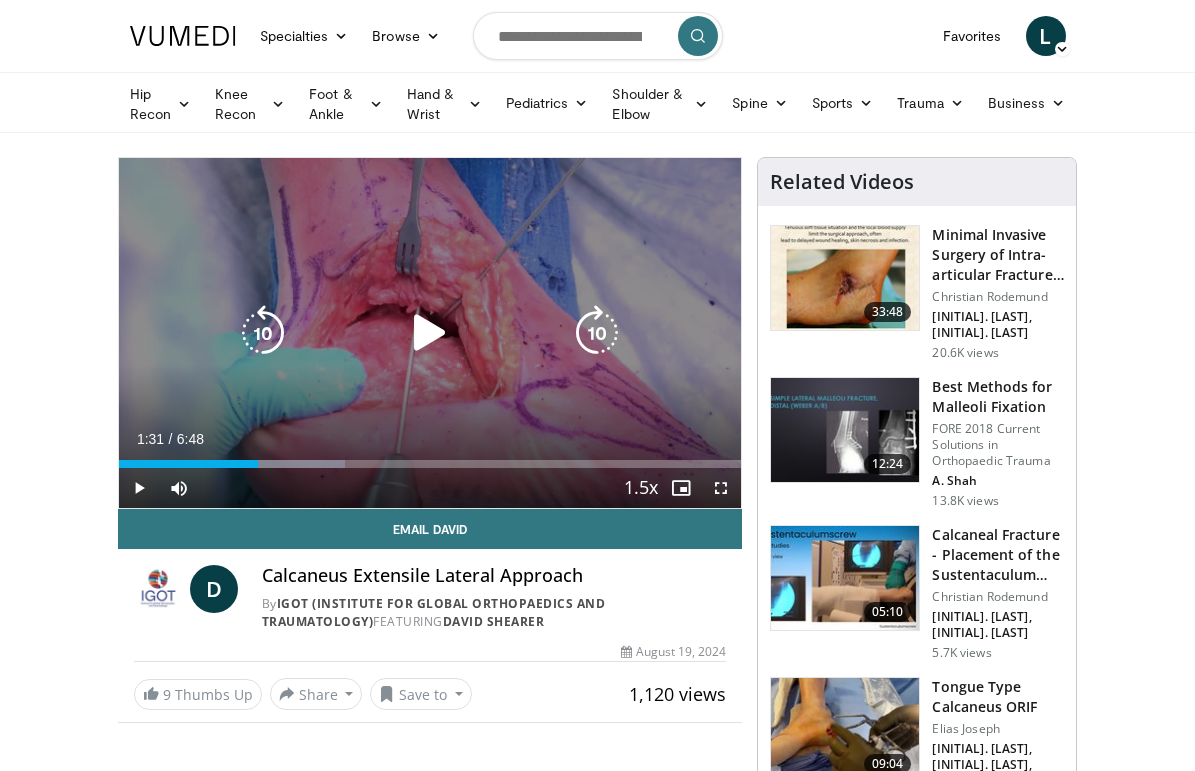 click at bounding box center (430, 333) 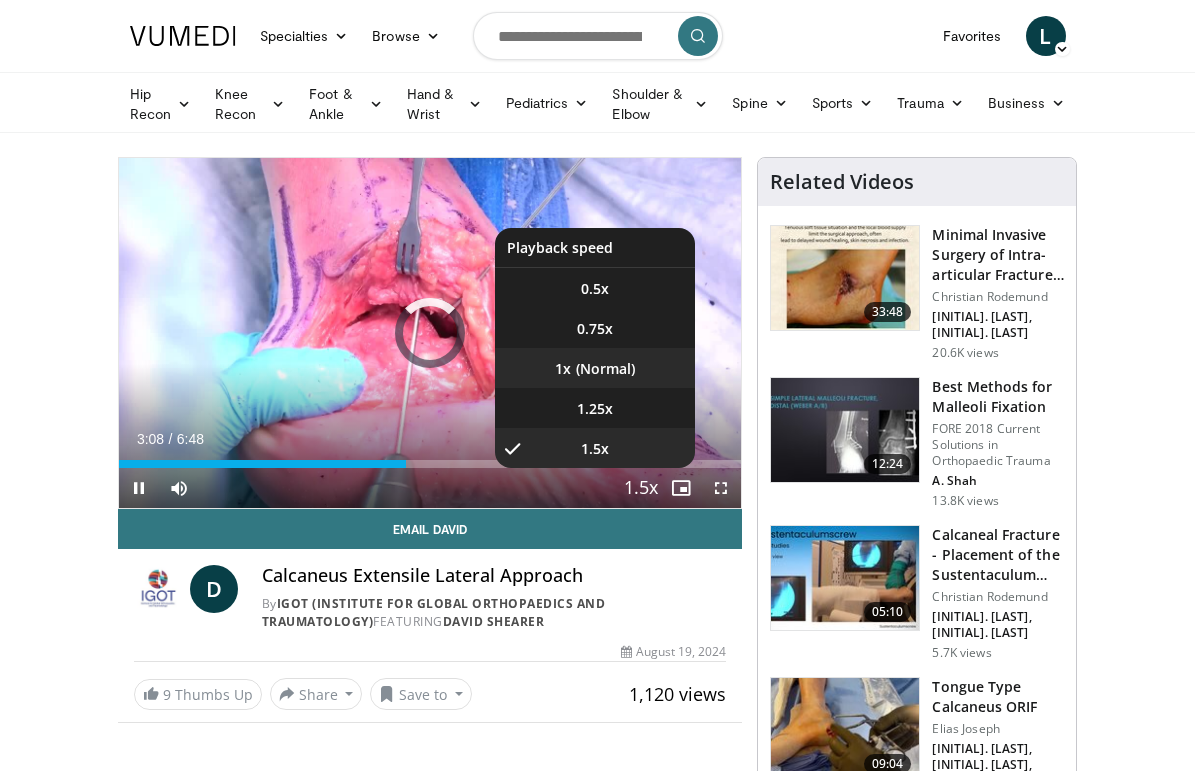 click on "1x" at bounding box center [595, 368] 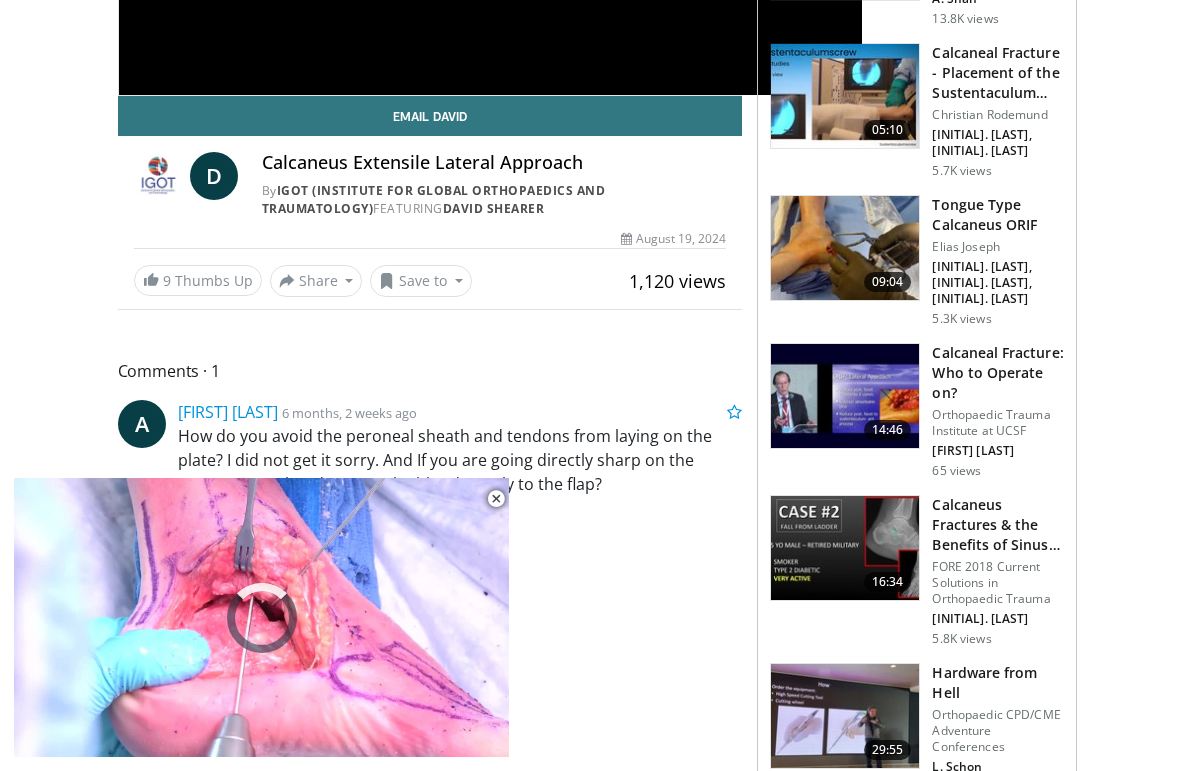 scroll, scrollTop: 500, scrollLeft: 0, axis: vertical 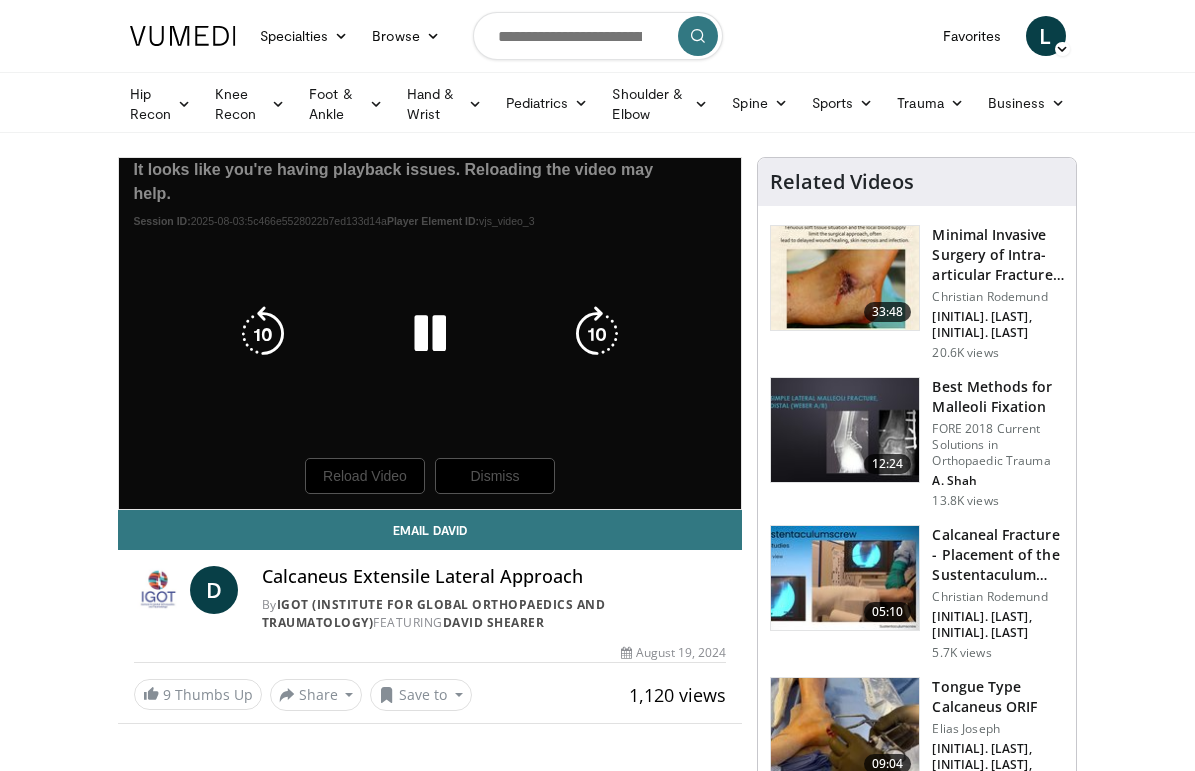 click on "10 seconds
Tap to unmute" at bounding box center (430, 333) 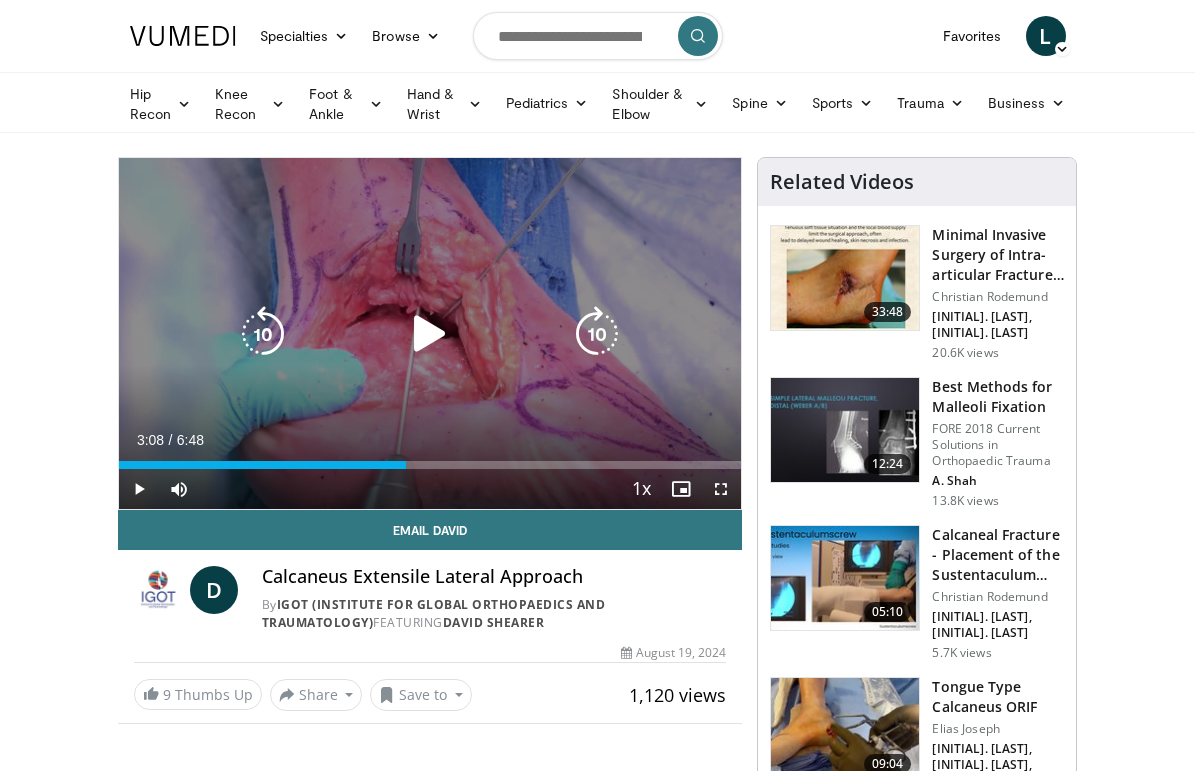 click at bounding box center [430, 334] 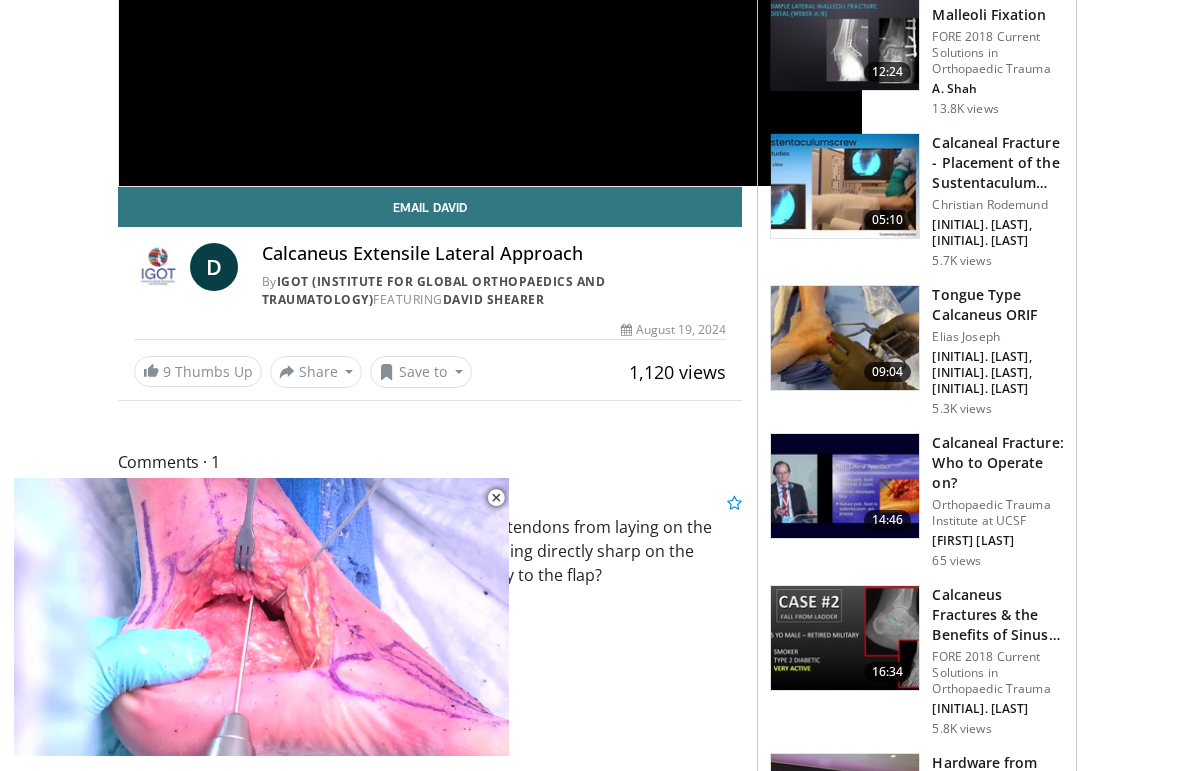 scroll, scrollTop: 397, scrollLeft: 0, axis: vertical 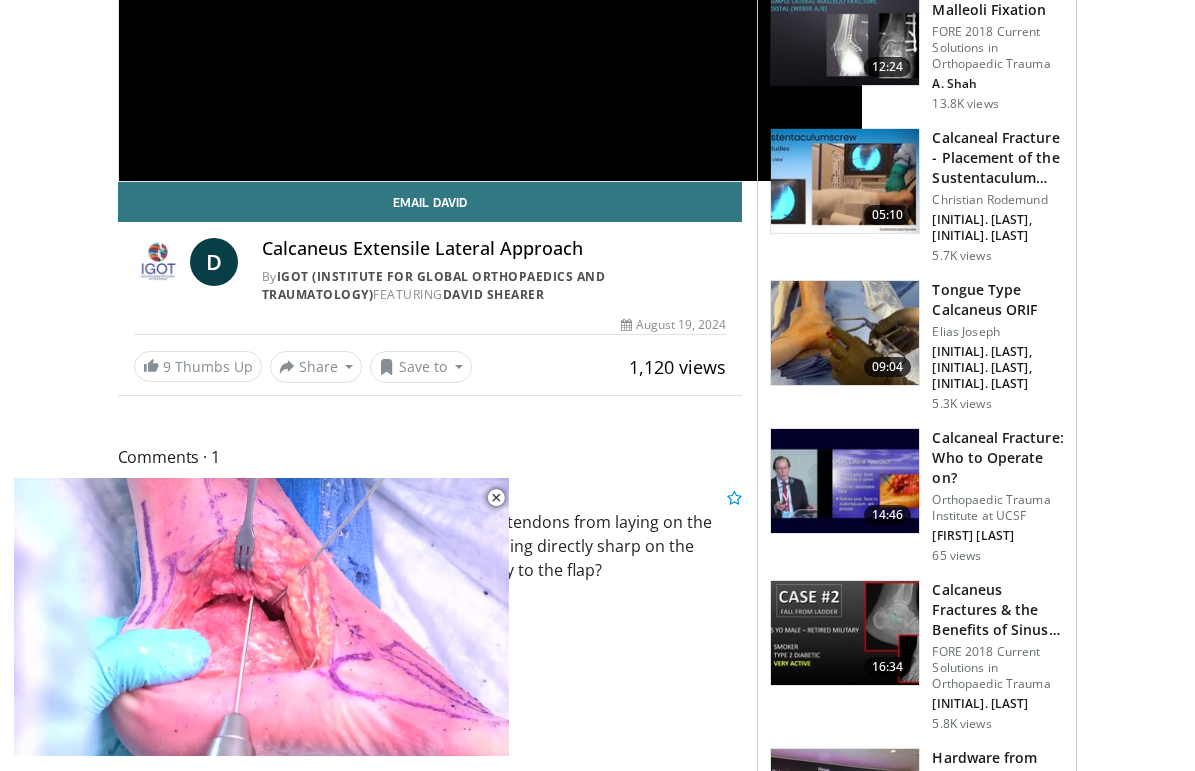 click on "Calcaneus Fractures & the Benefits of Sinus Tarsi Approach" at bounding box center [998, 610] 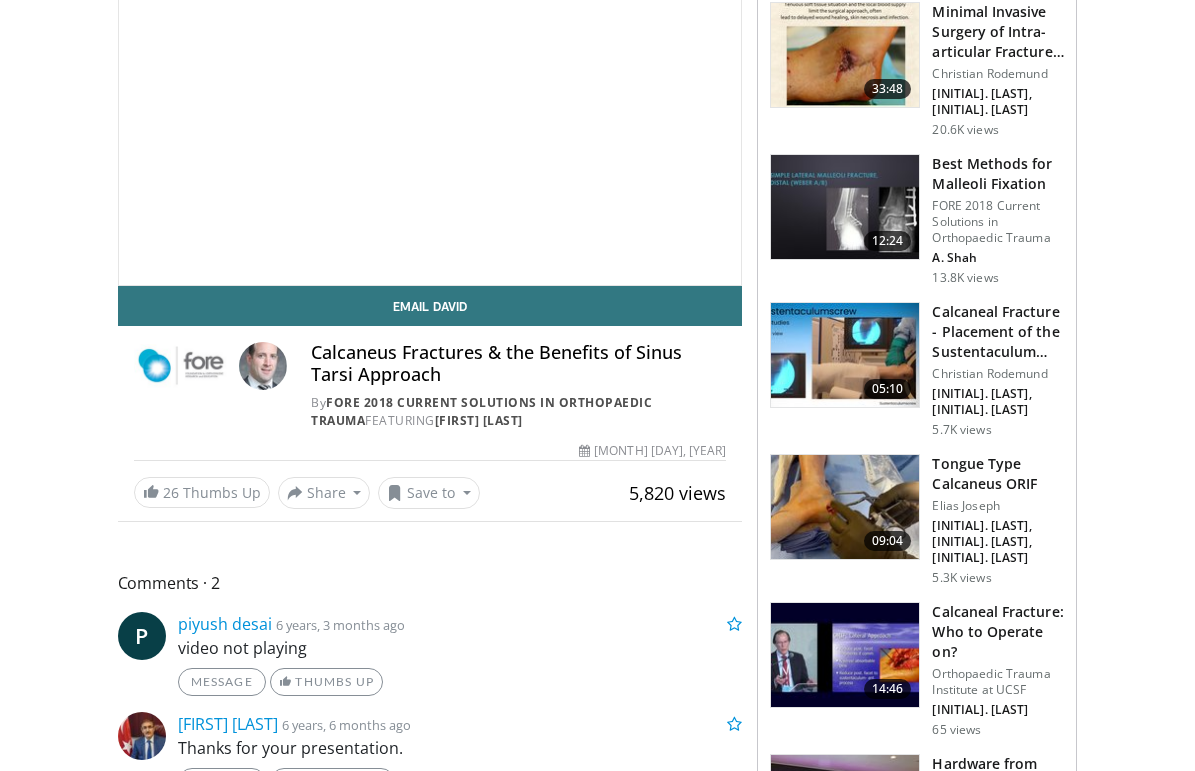 scroll, scrollTop: 0, scrollLeft: 0, axis: both 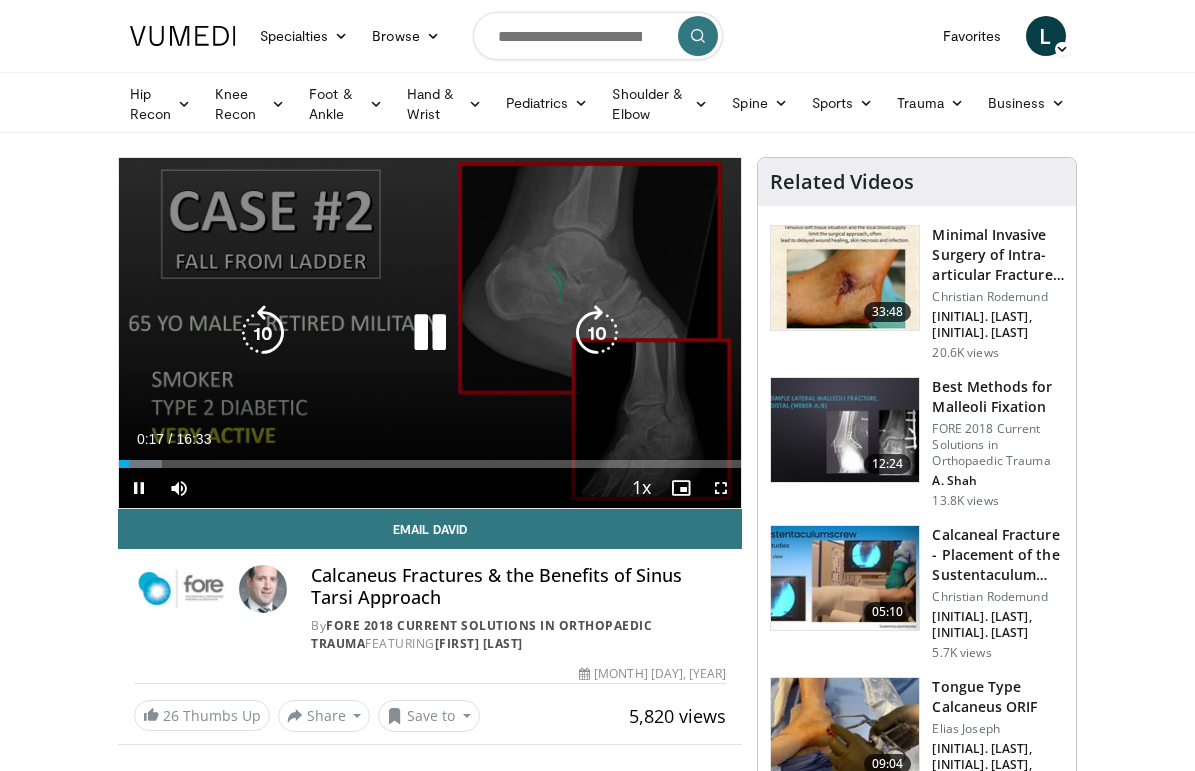 click at bounding box center [430, 333] 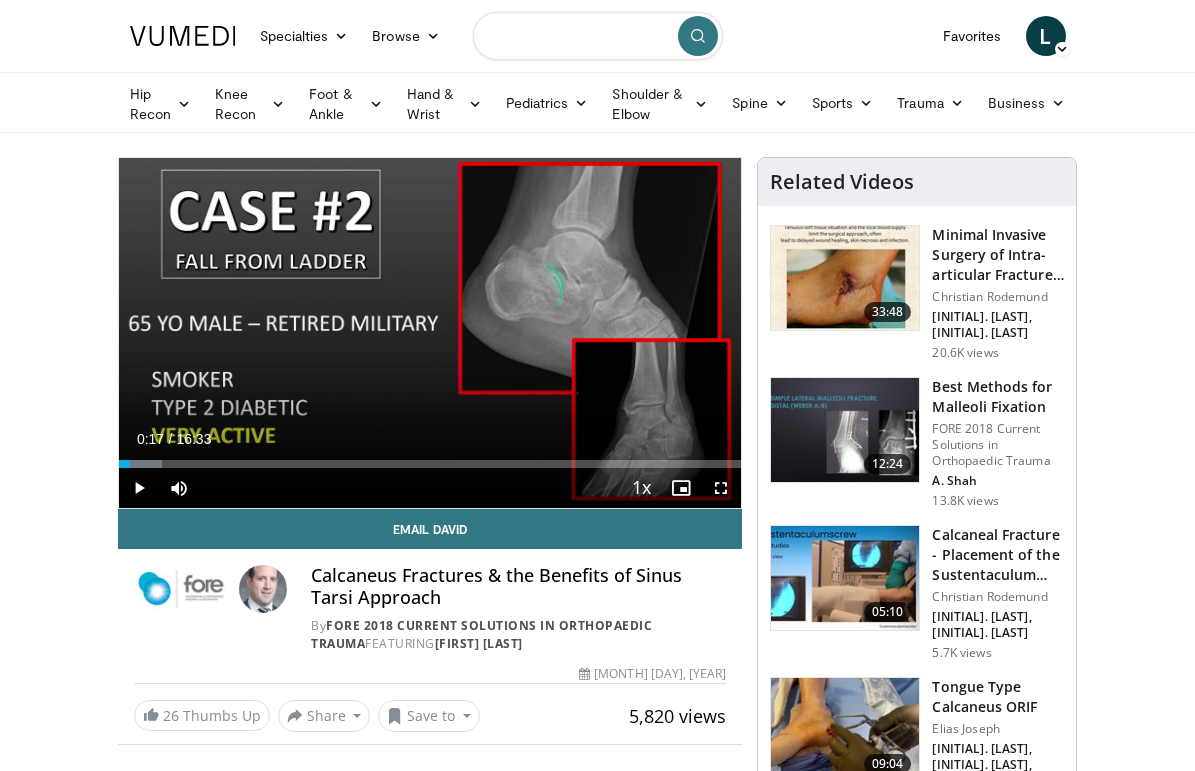 click at bounding box center (598, 36) 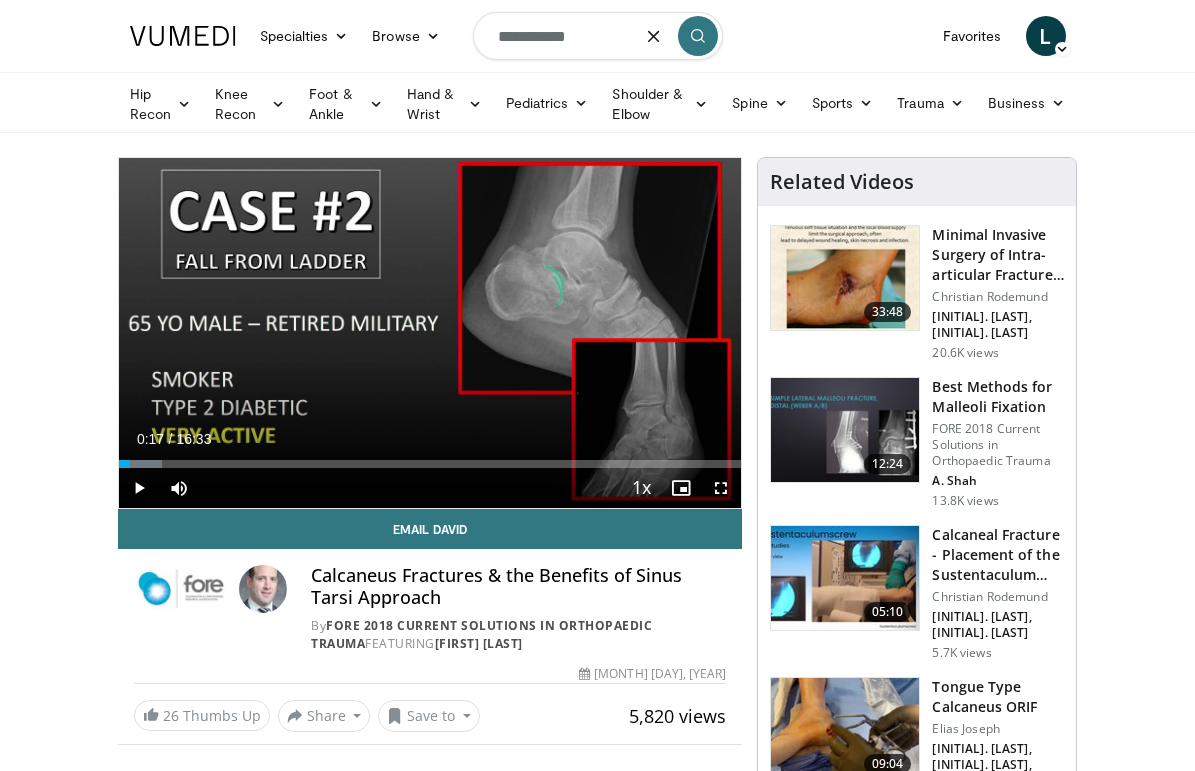 type on "**********" 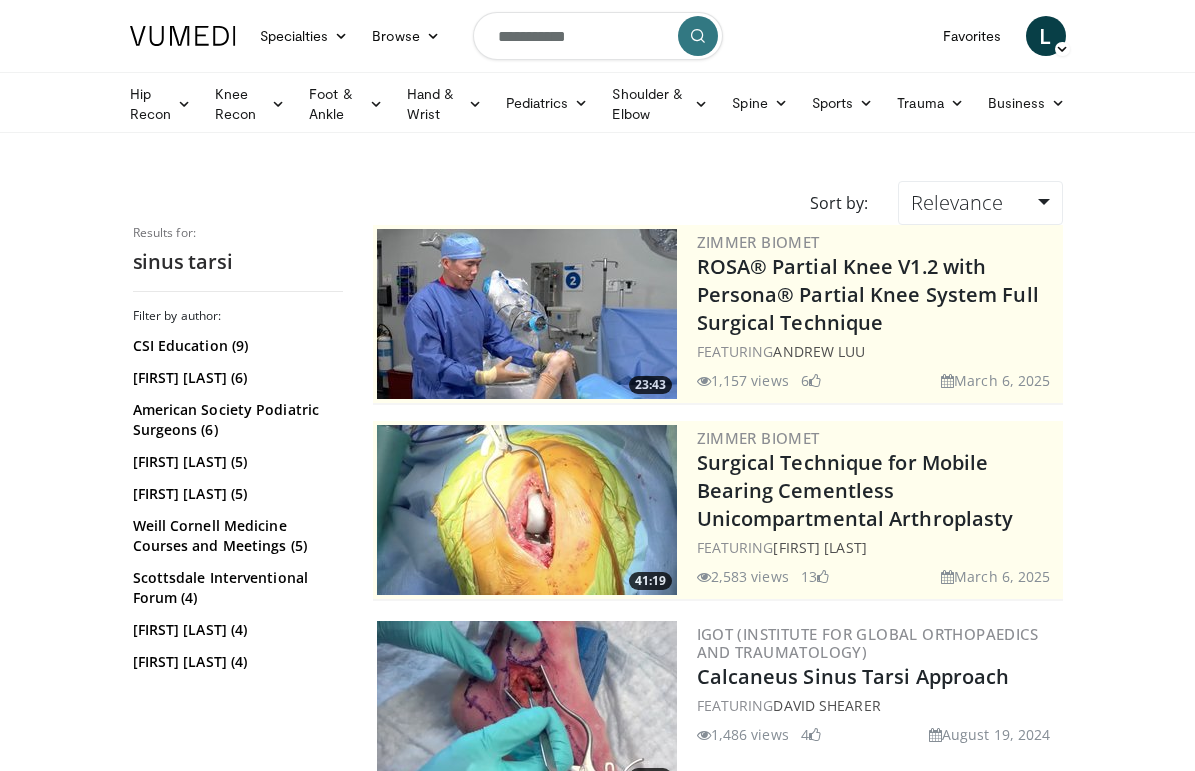 scroll, scrollTop: 212, scrollLeft: 0, axis: vertical 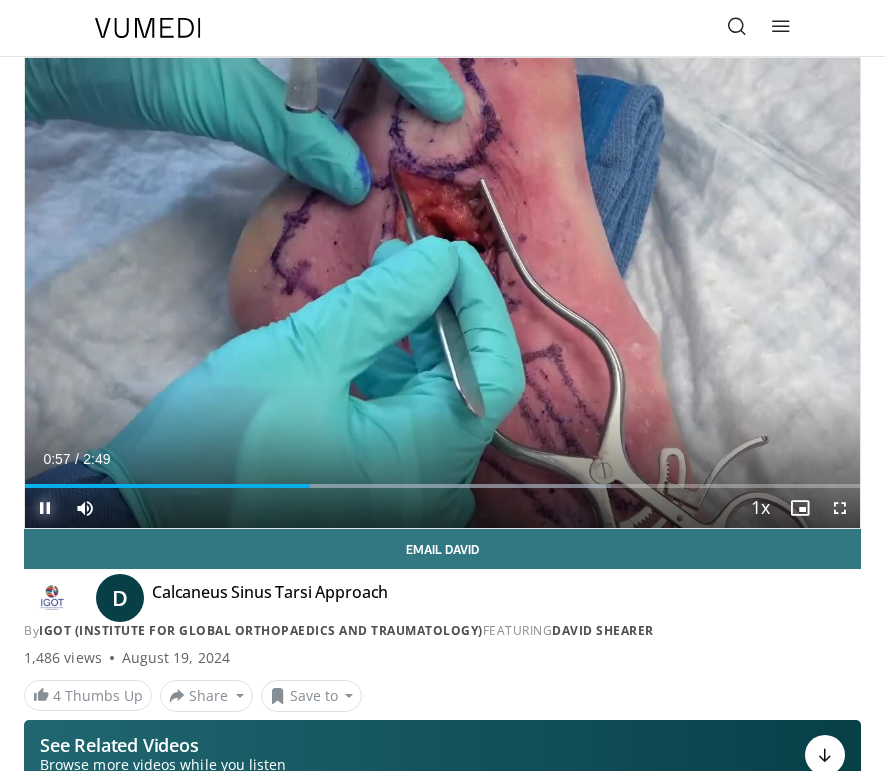 click at bounding box center (45, 508) 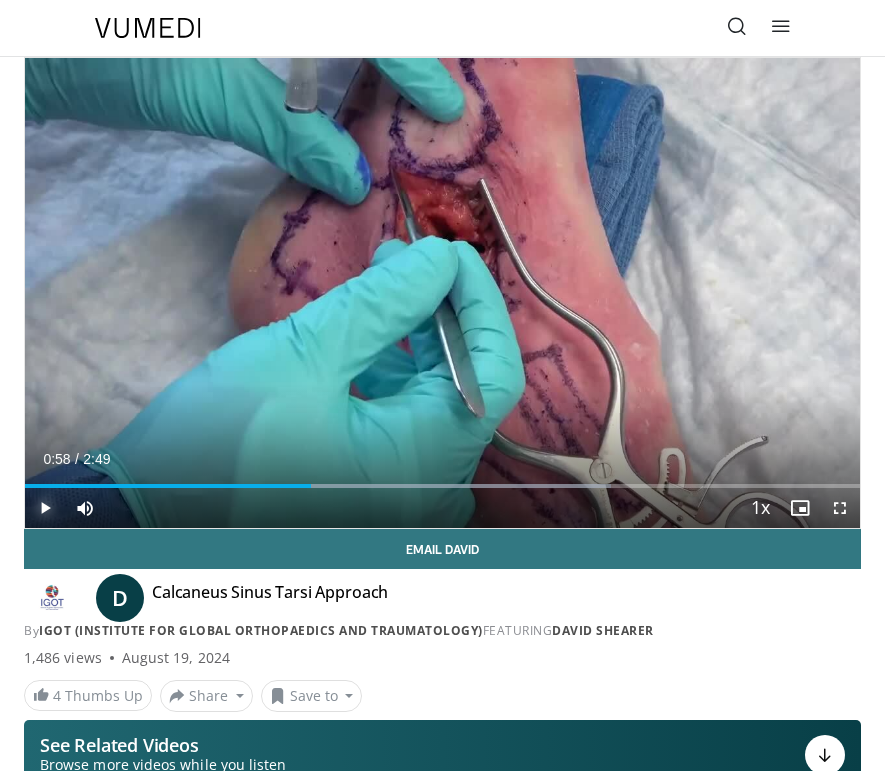 click at bounding box center (45, 508) 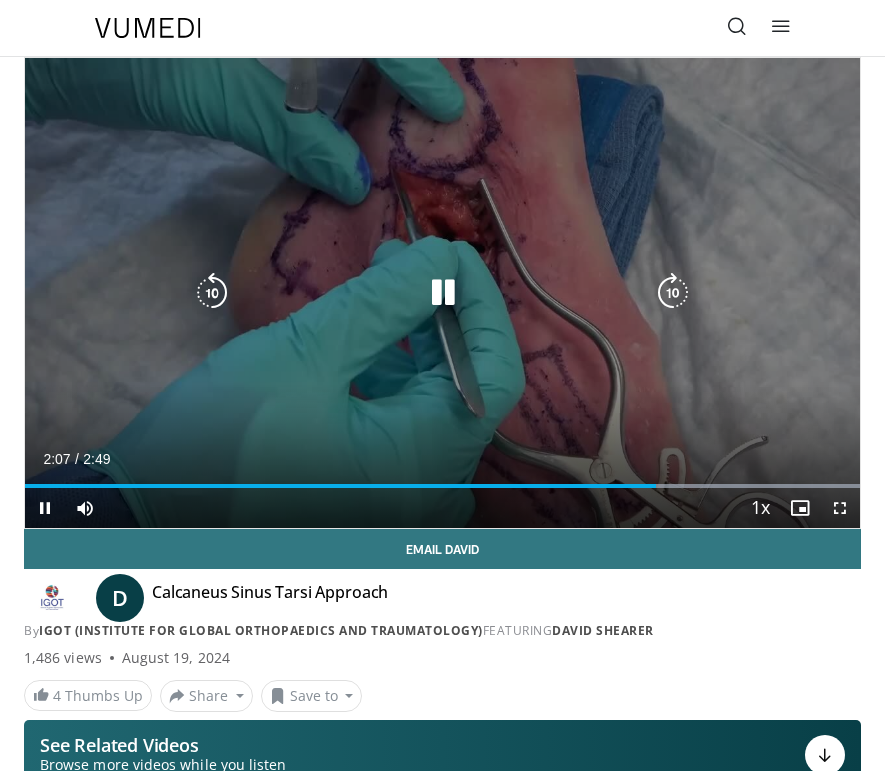 click at bounding box center (443, 293) 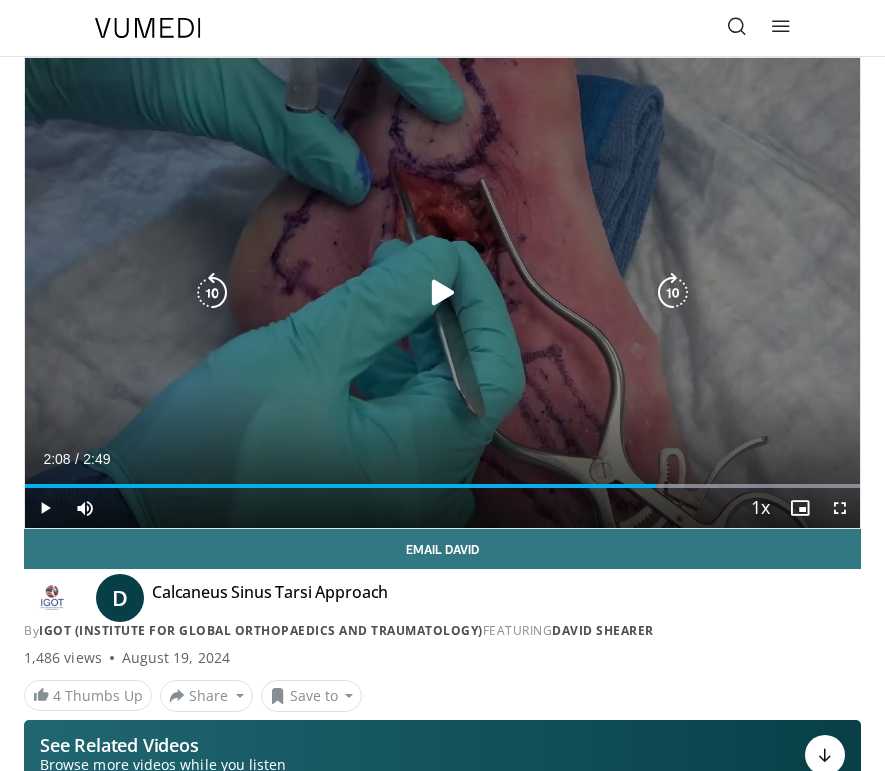 click on "10 seconds
Tap to unmute" at bounding box center (442, 293) 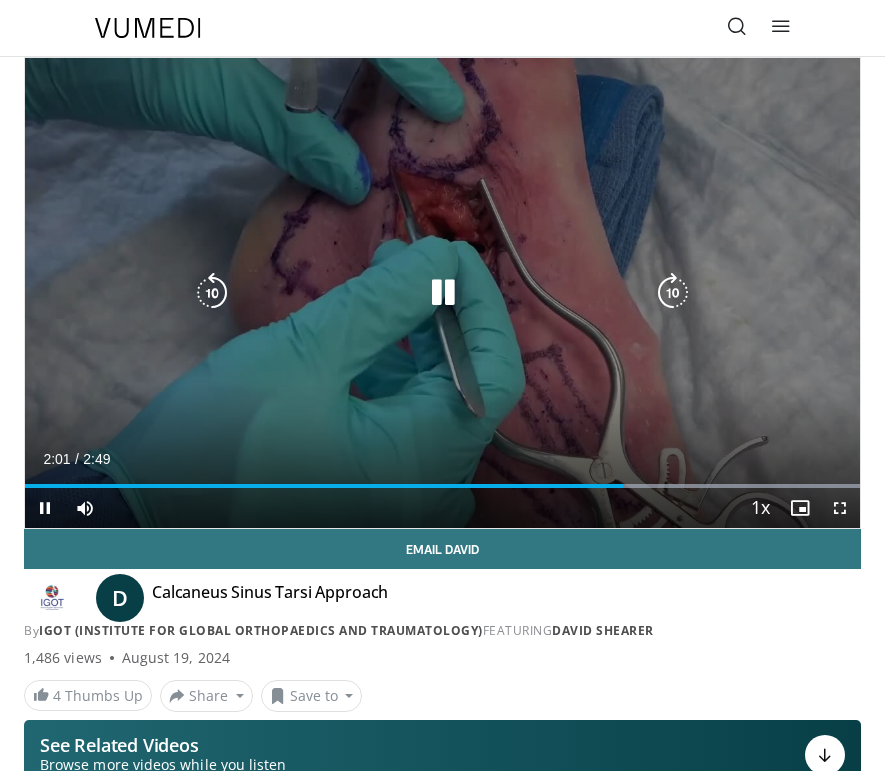 click at bounding box center (443, 293) 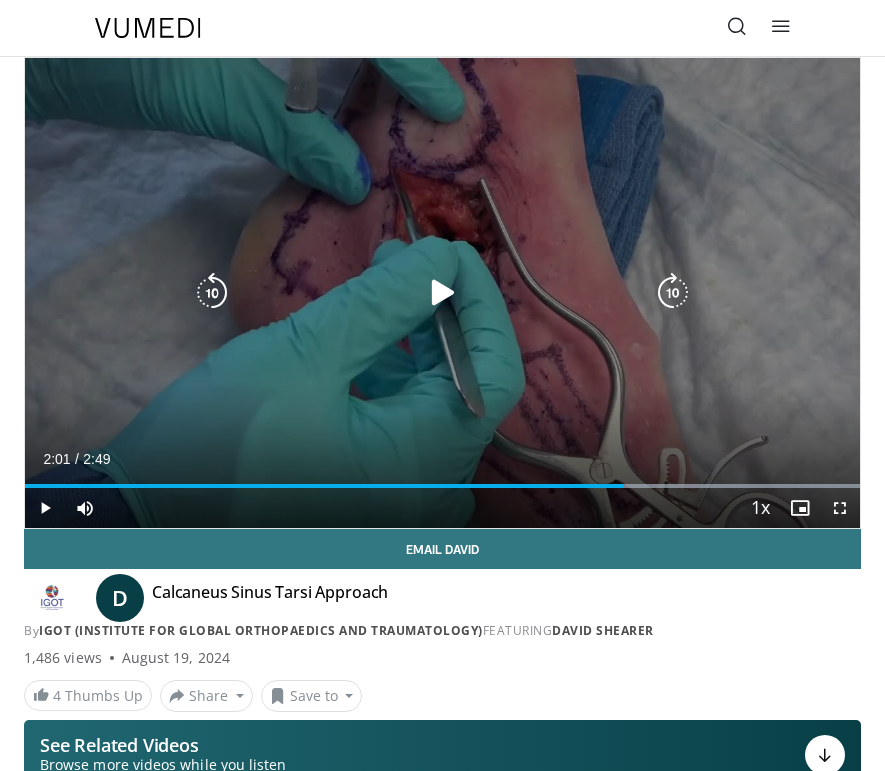 click on "10 seconds
Tap to unmute" at bounding box center [442, 293] 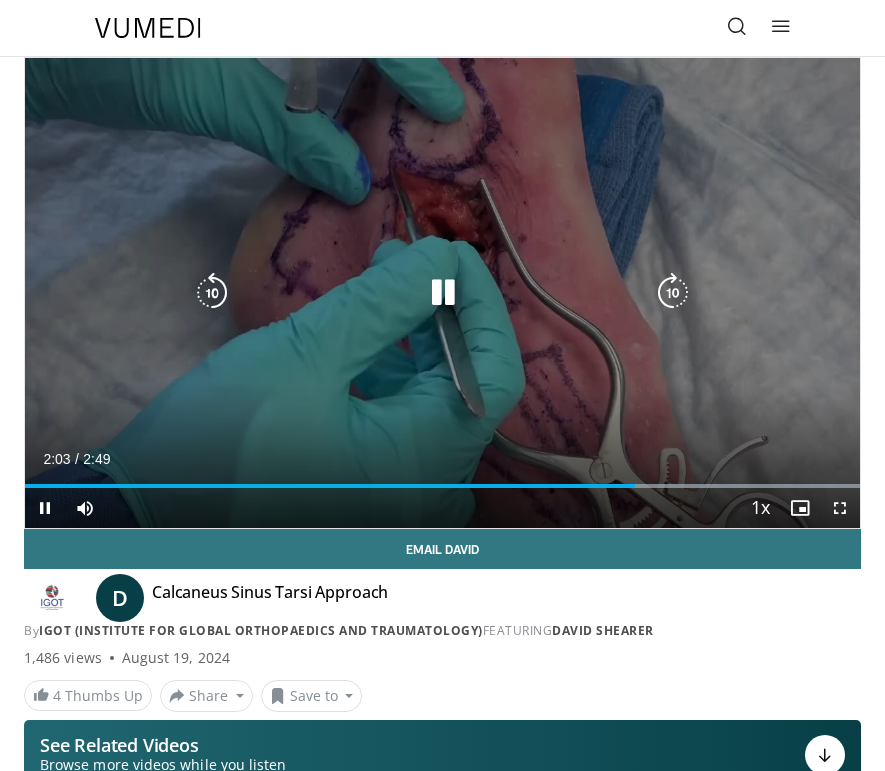 click on "10 seconds
Tap to unmute" at bounding box center [442, 293] 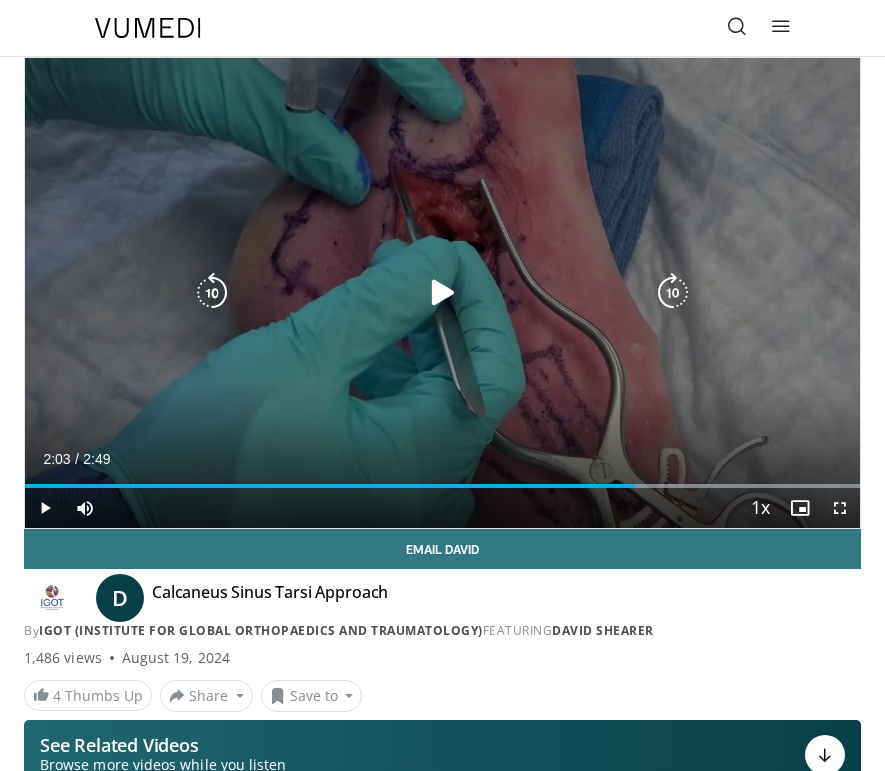 click on "10 seconds
Tap to unmute" at bounding box center (442, 293) 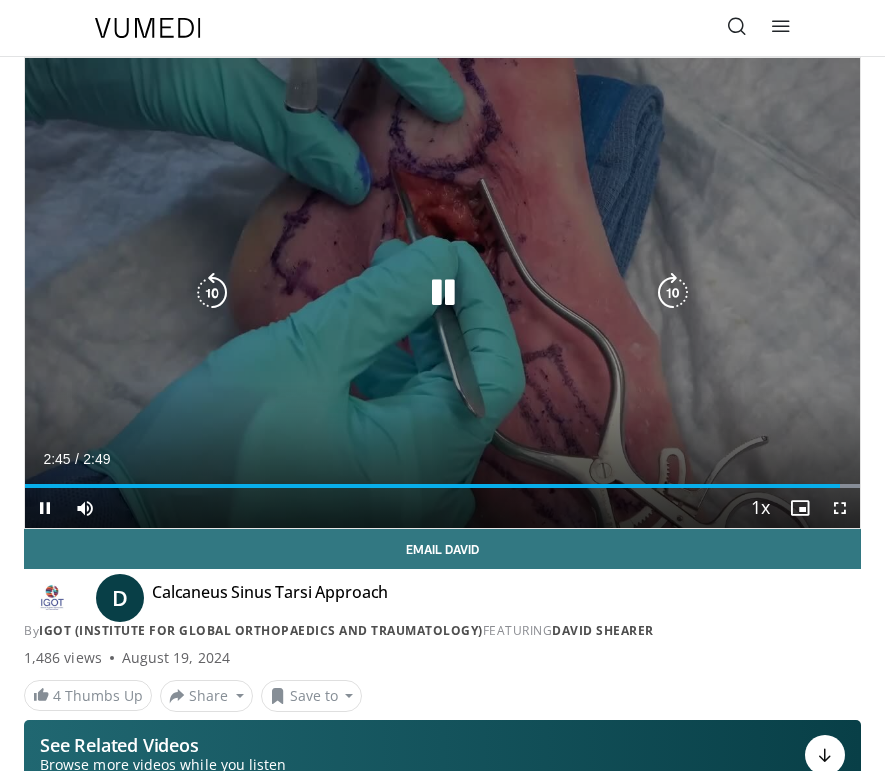 click at bounding box center [443, 293] 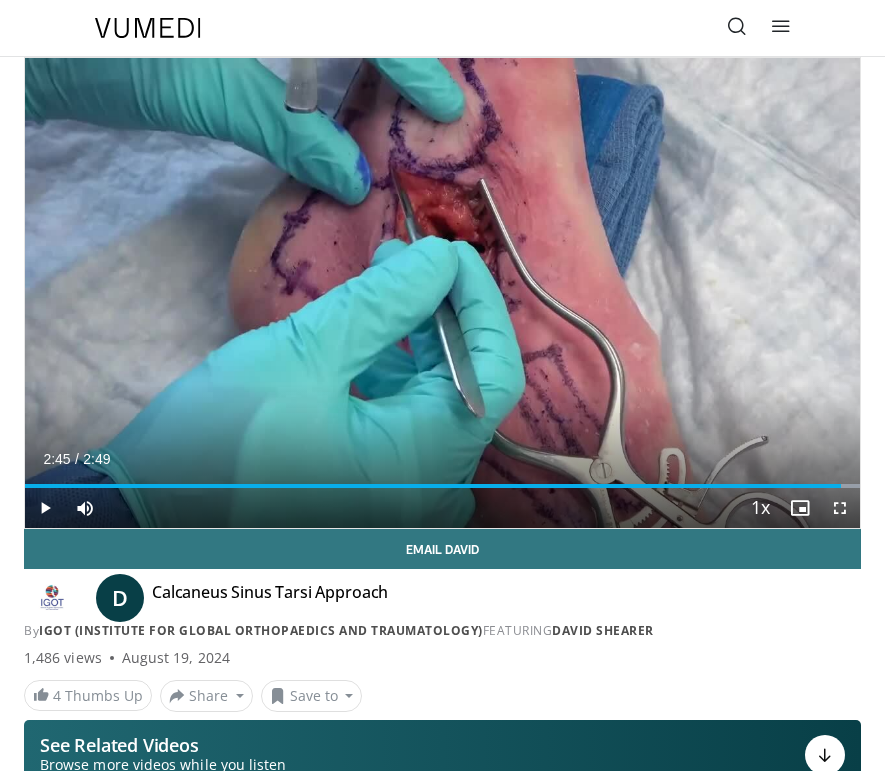 click at bounding box center (737, 26) 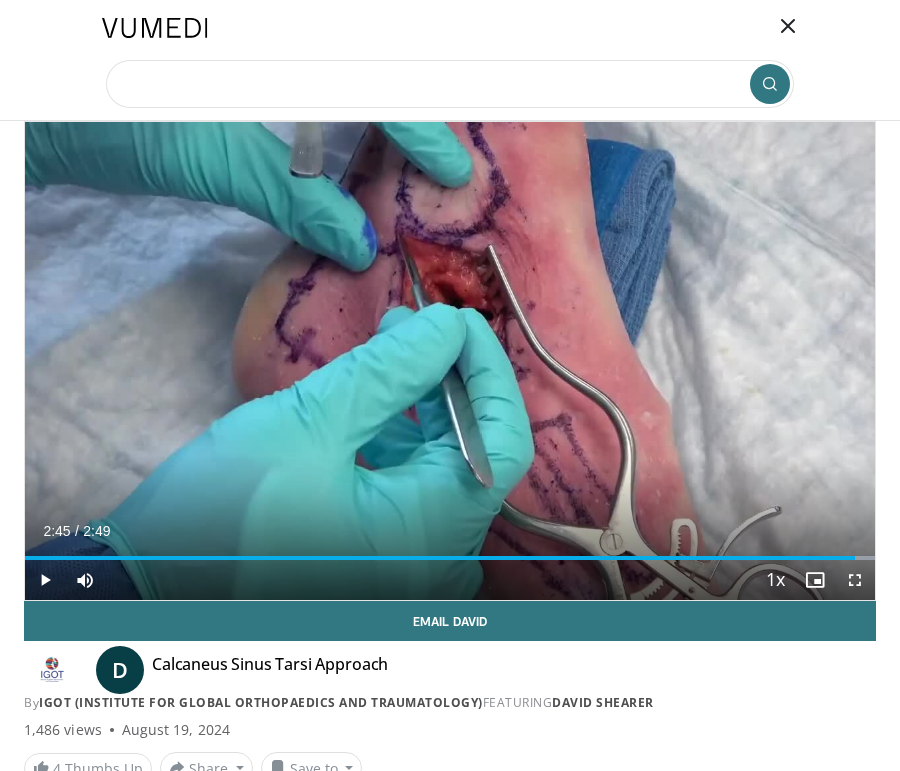 click at bounding box center [450, 84] 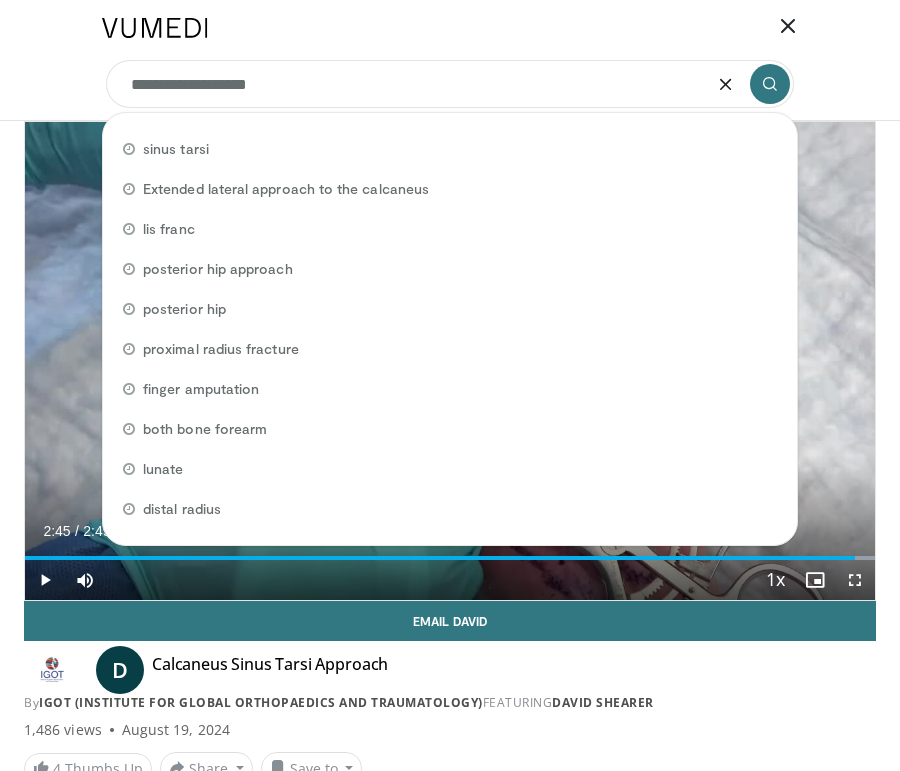 type on "**********" 